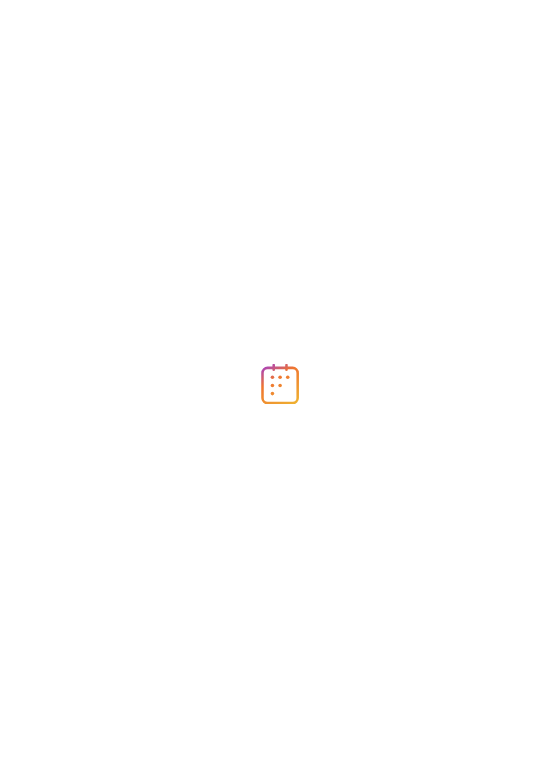 scroll, scrollTop: 0, scrollLeft: 0, axis: both 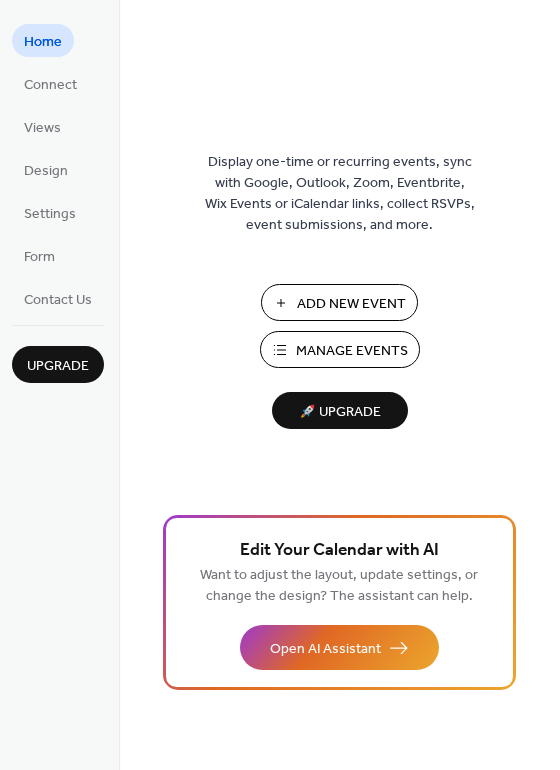 click on "Connect" at bounding box center [50, 83] 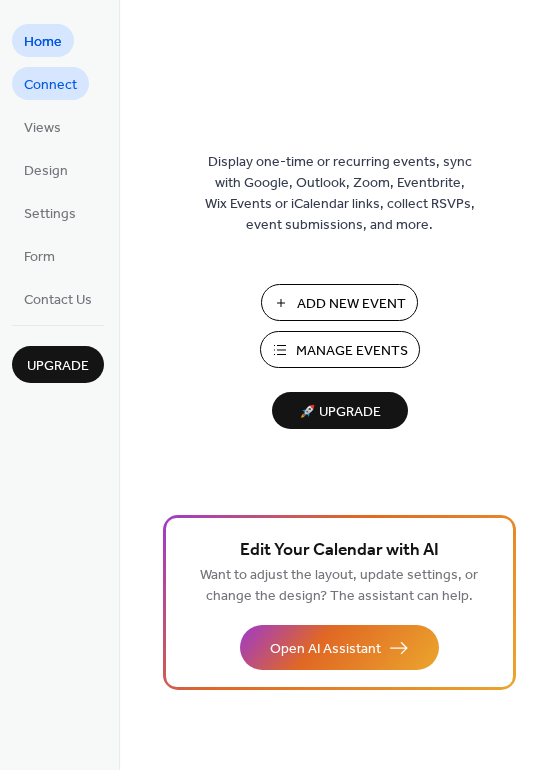 click on "Connect" at bounding box center (50, 85) 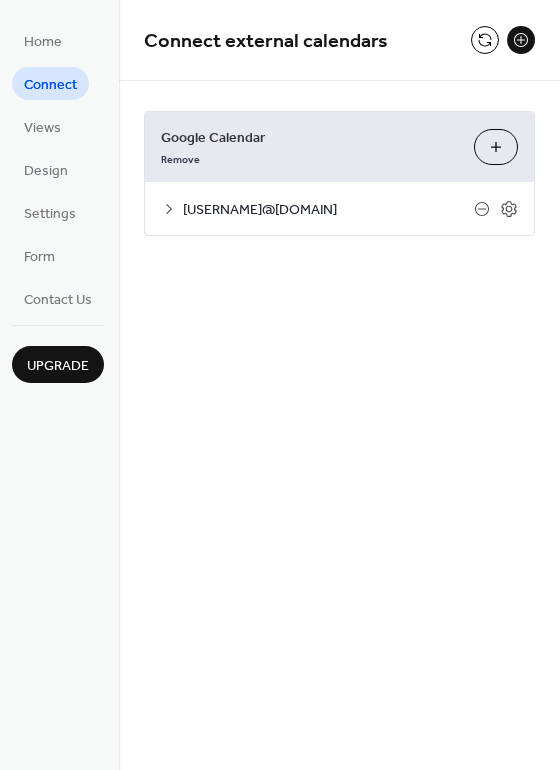 click at bounding box center (485, 40) 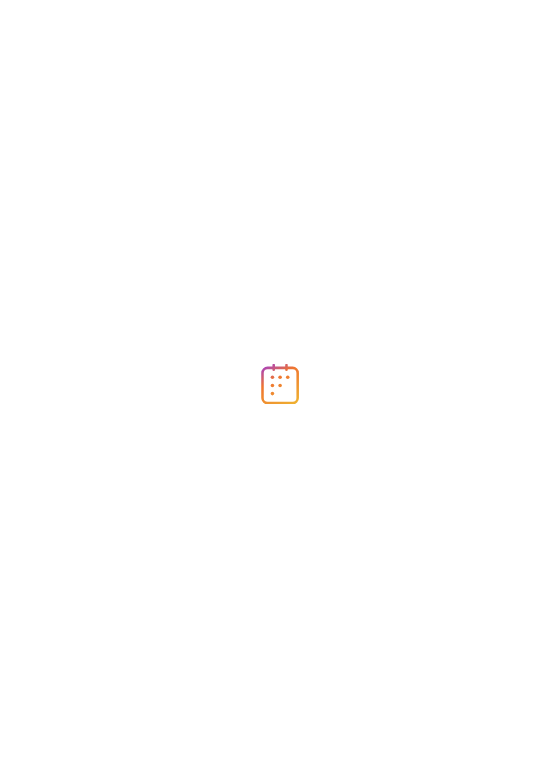 scroll, scrollTop: 0, scrollLeft: 0, axis: both 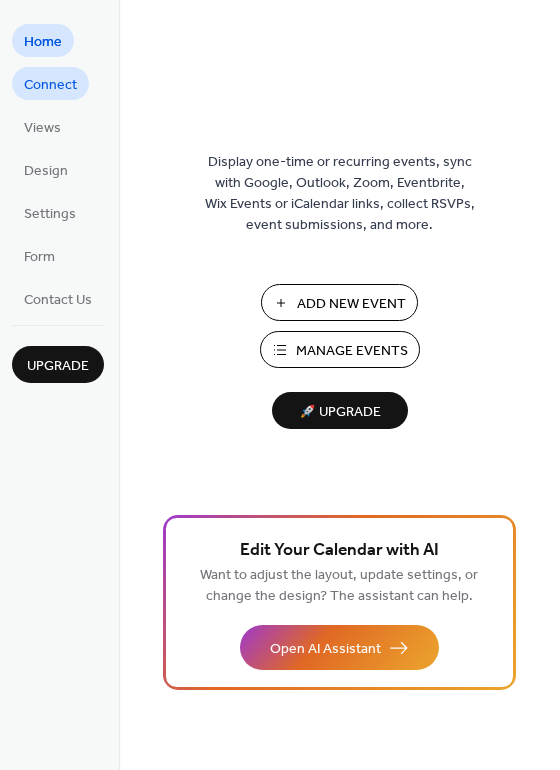 click on "Connect" at bounding box center (50, 85) 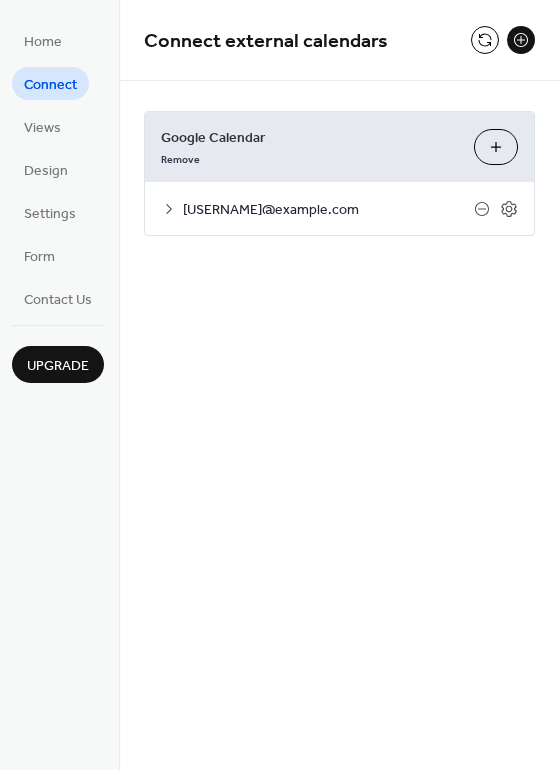 click on "Home" at bounding box center [43, 40] 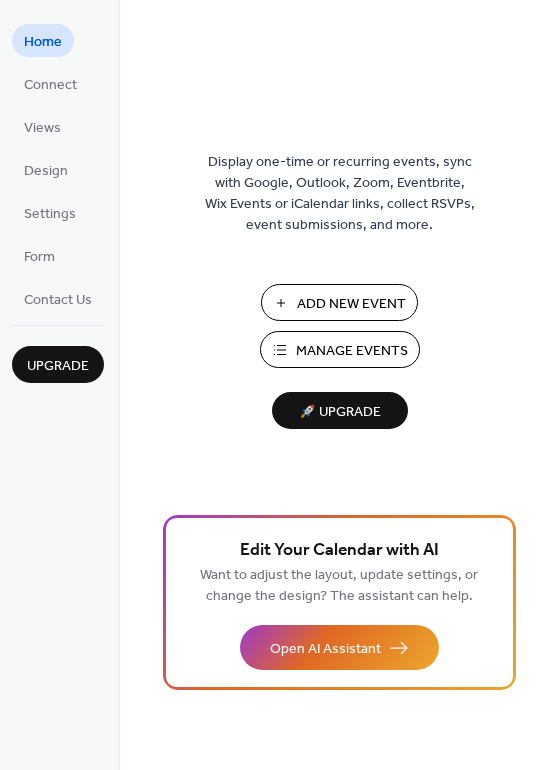 click on "Manage Events" at bounding box center (352, 351) 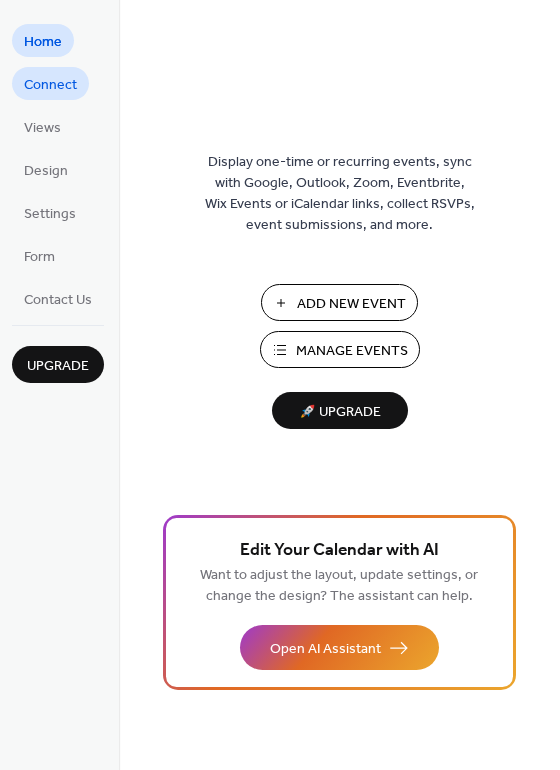 click on "Connect" at bounding box center [50, 85] 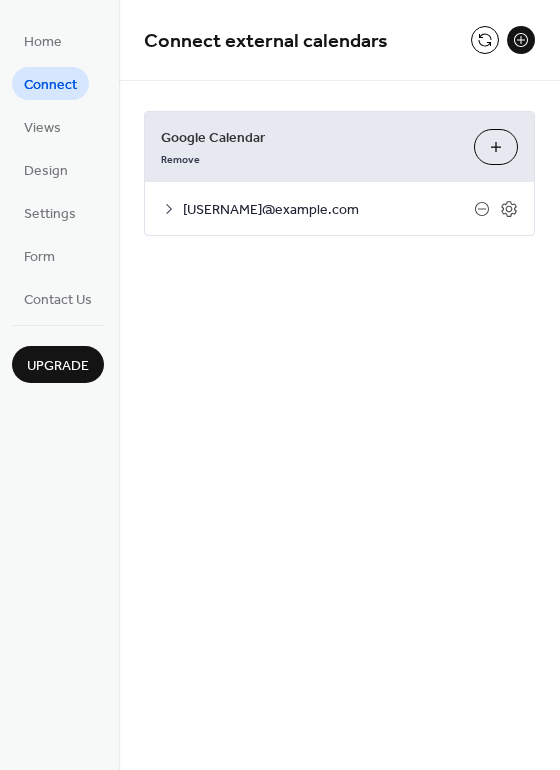 click at bounding box center [485, 40] 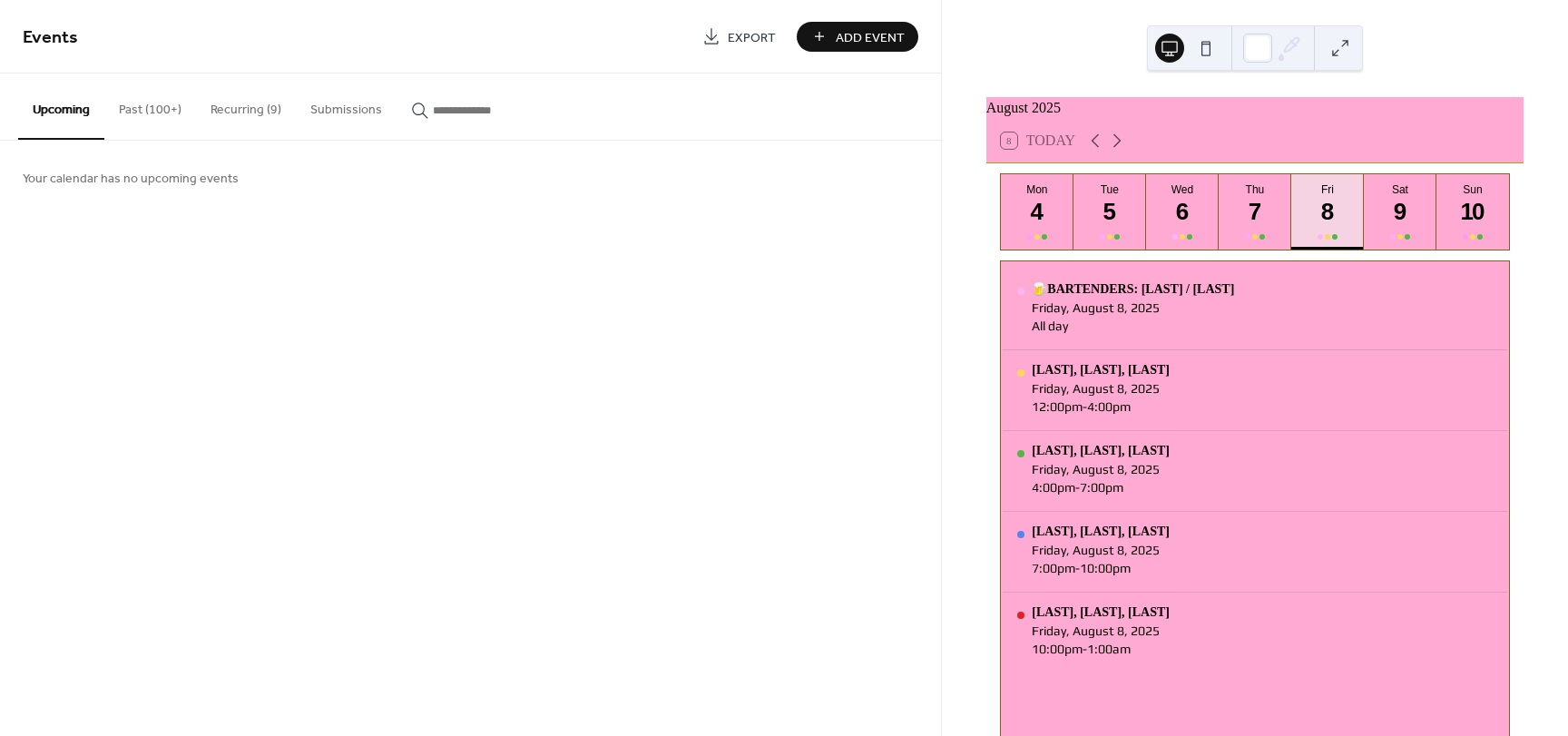 scroll, scrollTop: 0, scrollLeft: 0, axis: both 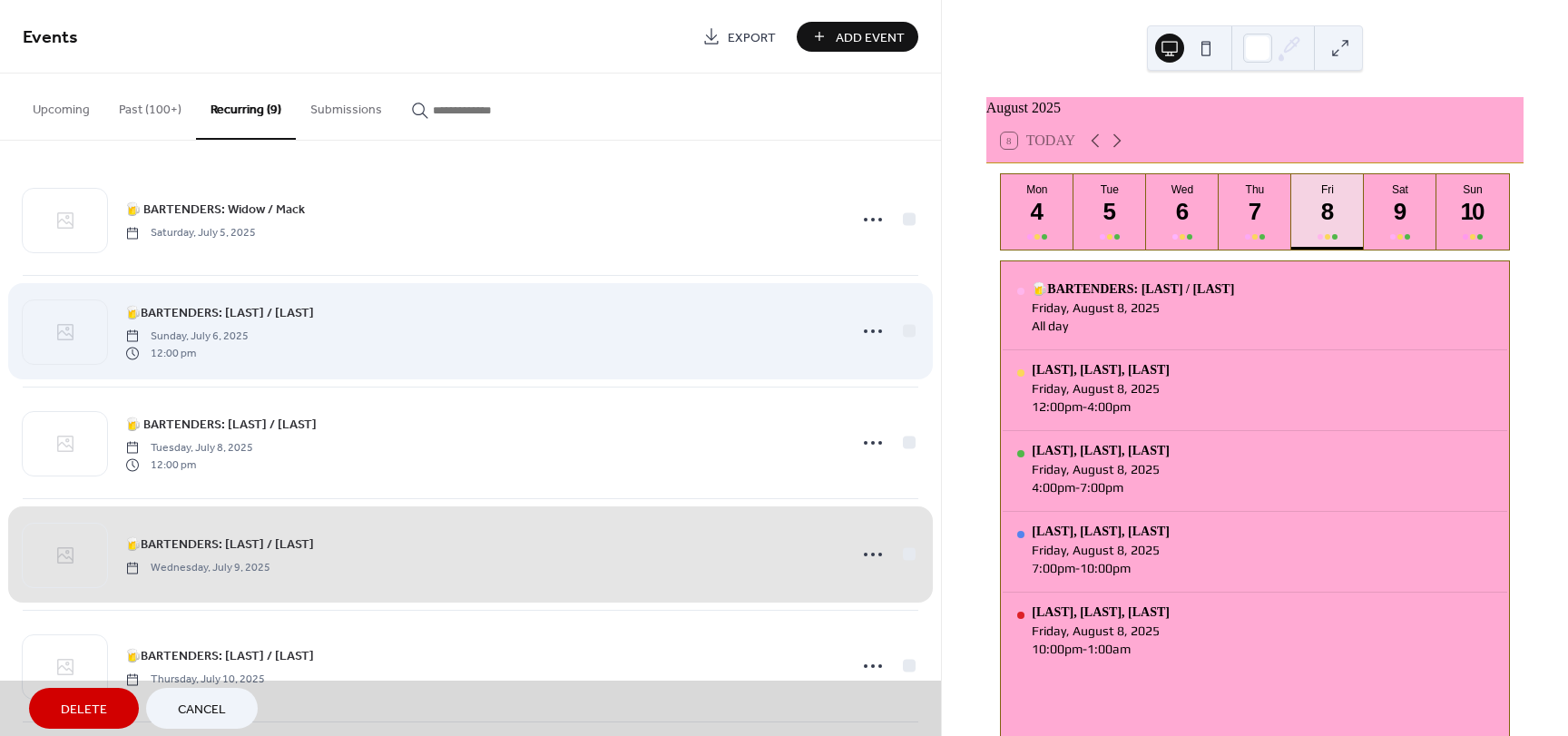 click on "🍺BARTENDERS: [LAST] / [LAST] [DAY], [MONTH] [NUMBER], [YEAR] [TIME]" at bounding box center [470, 330] 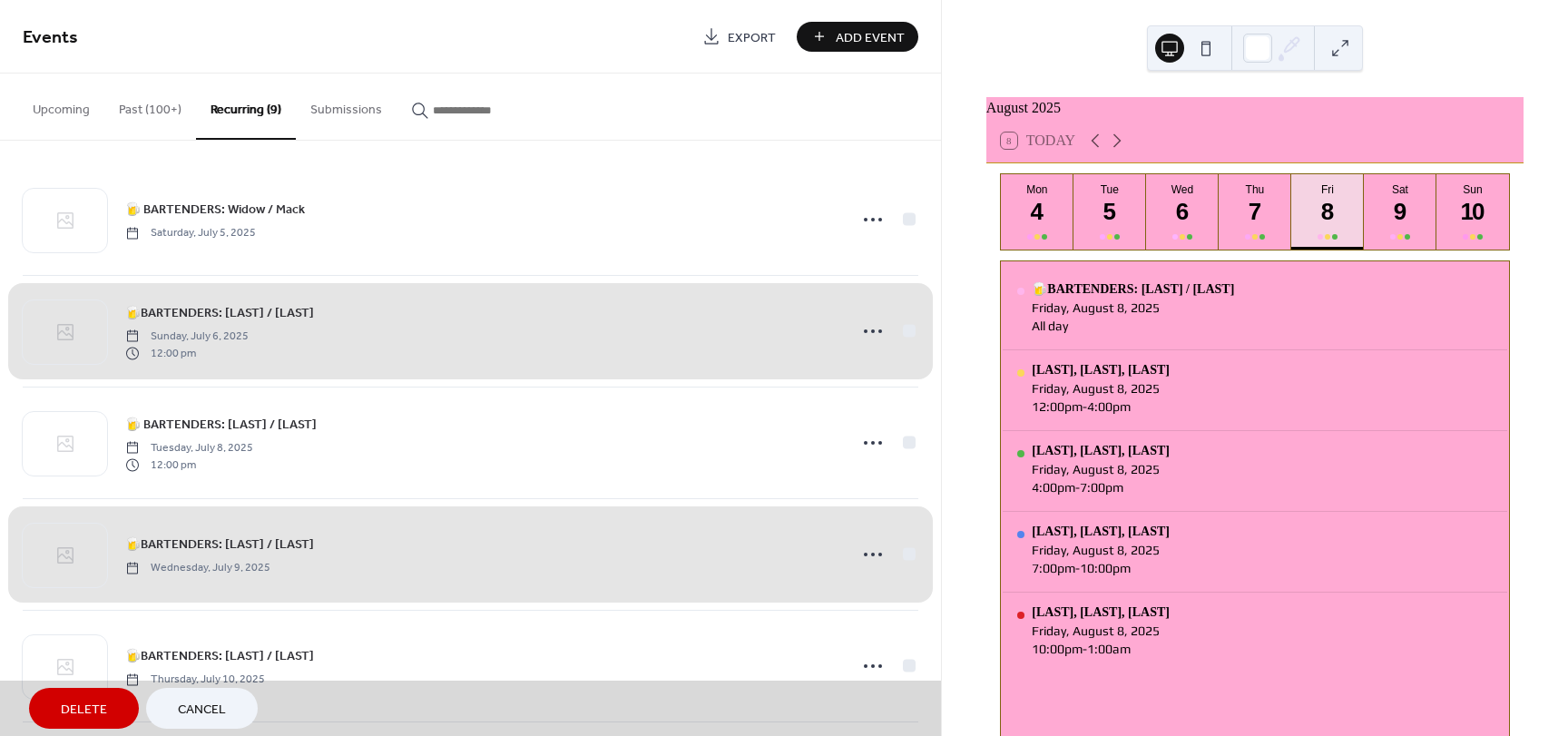click on "🍺BARTENDERS: [LAST] / [LAST] [DAY], [MONTH] [NUMBER], [YEAR] [TIME]" at bounding box center [470, 330] 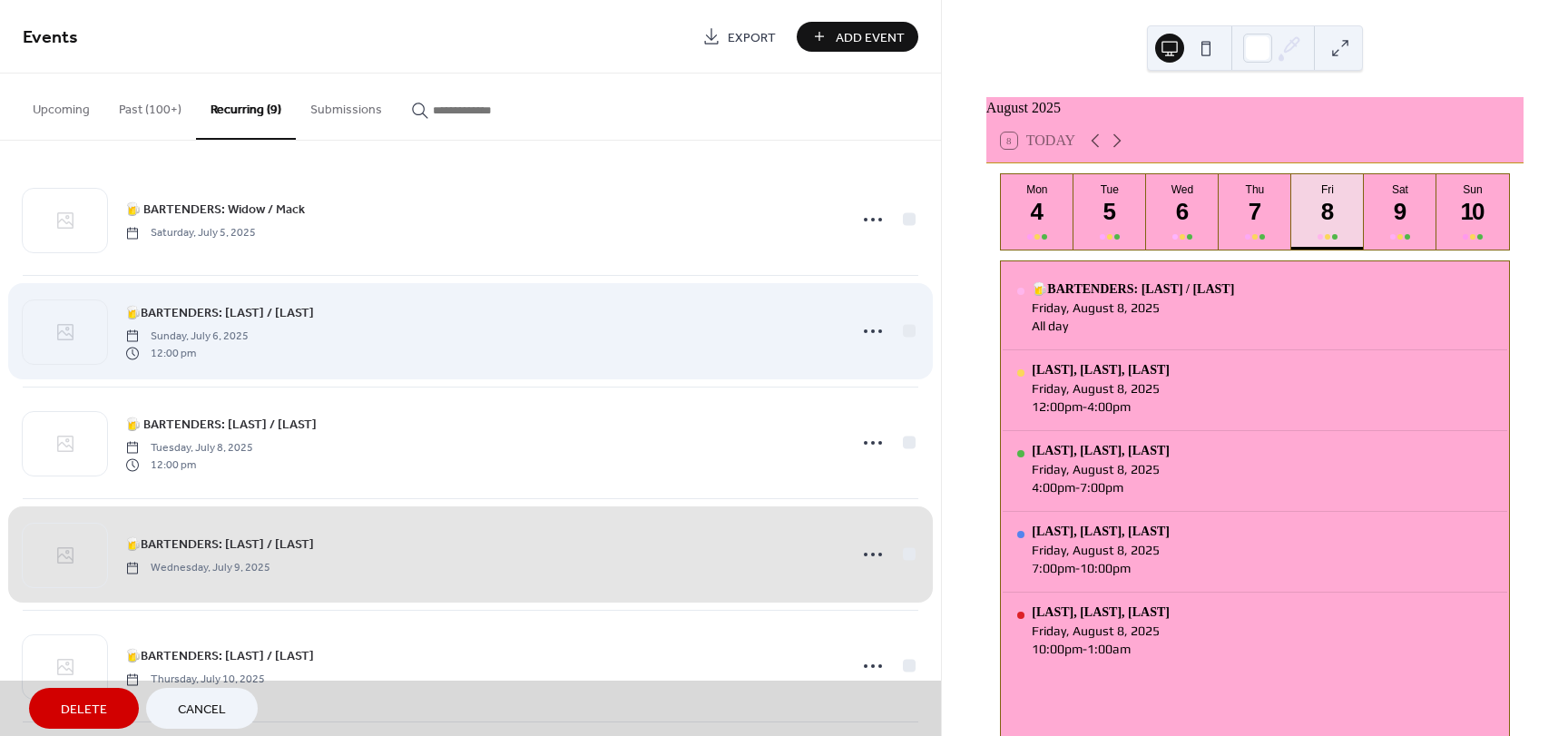 click on "🍺BARTENDERS: [LAST] / [LAST] [DAY], [MONTH] [NUMBER], [YEAR] [TIME]" at bounding box center (470, 330) 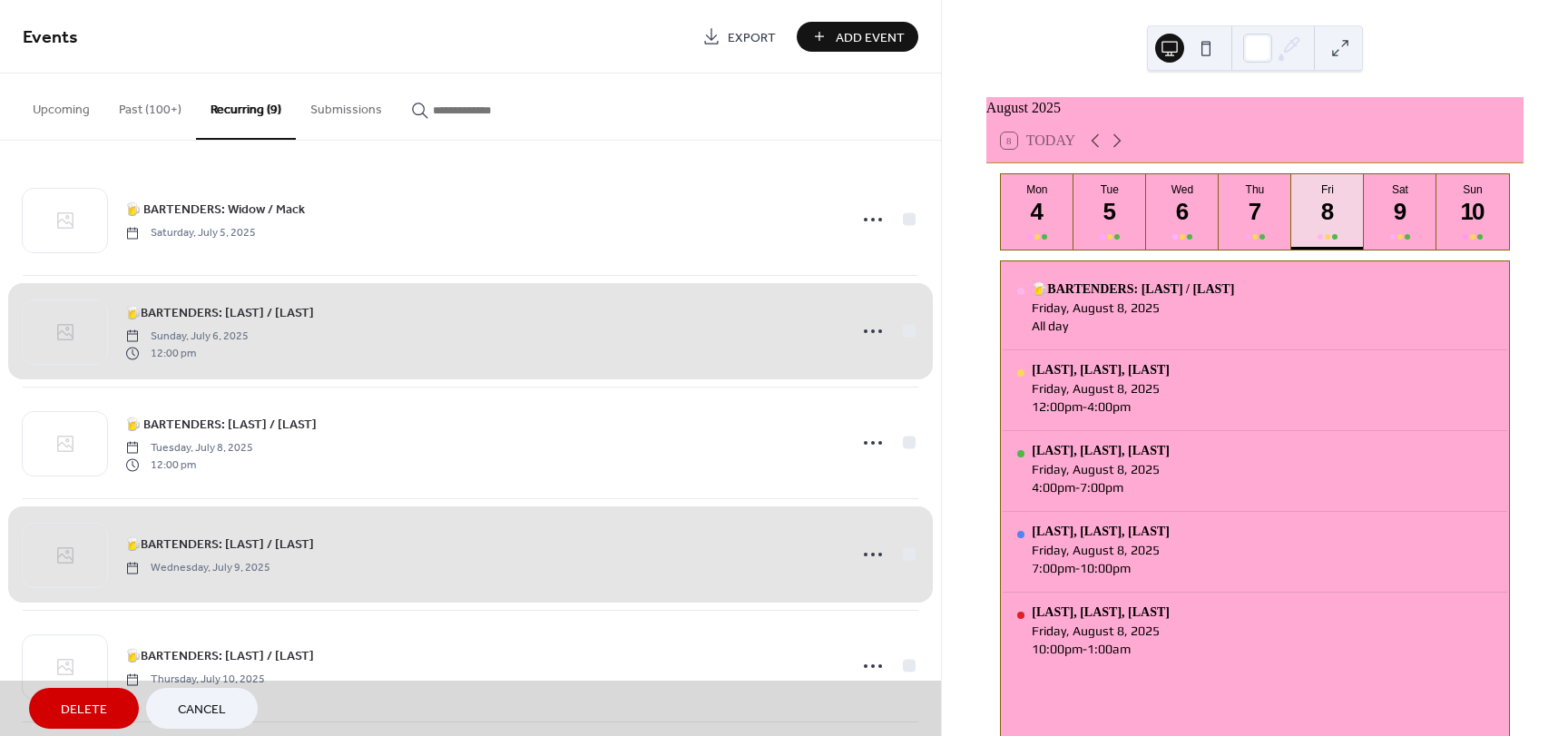 click on "🍺BARTENDERS: [LAST] / [LAST] [DAY], [MONTH] [NUMBER], [YEAR] [TIME]" at bounding box center (470, 330) 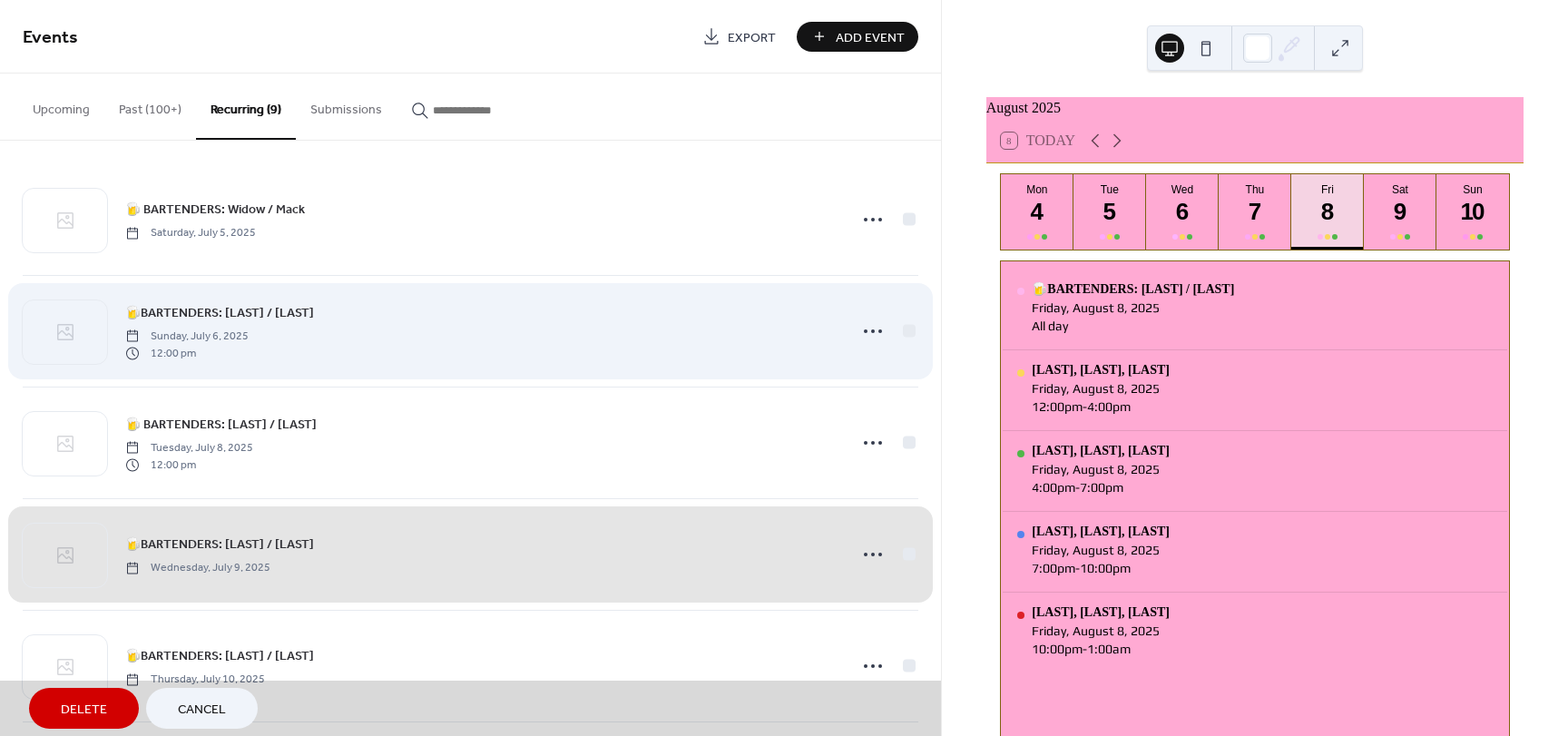 click on "🍺BARTENDERS: [LAST] / [LAST] [DAY], [MONTH] [NUMBER], [YEAR] [TIME]" at bounding box center (470, 330) 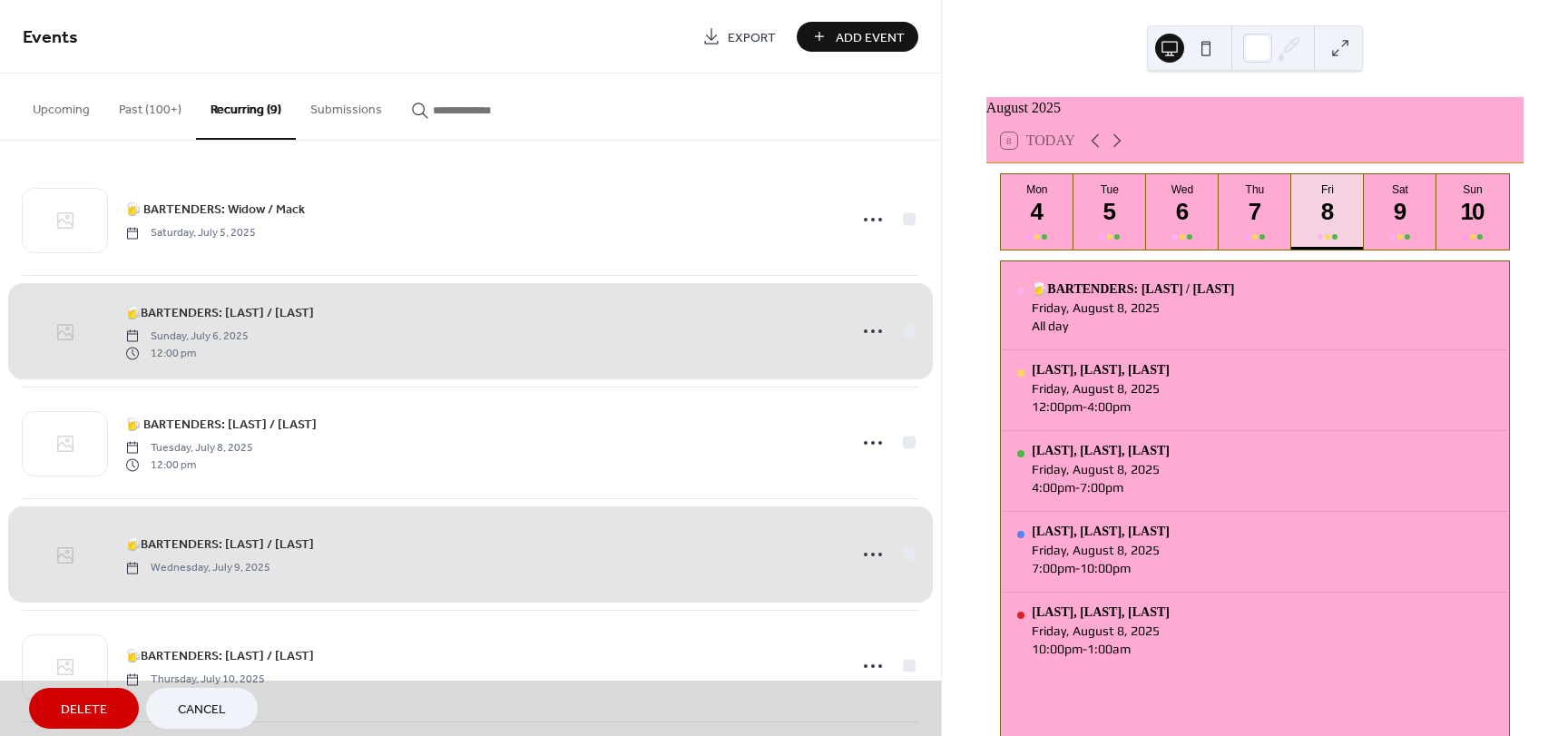 click on "🍺BARTENDERS: [LAST] / [LAST] [DAY], [MONTH] [NUMBER], [YEAR] [TIME]" at bounding box center [470, 330] 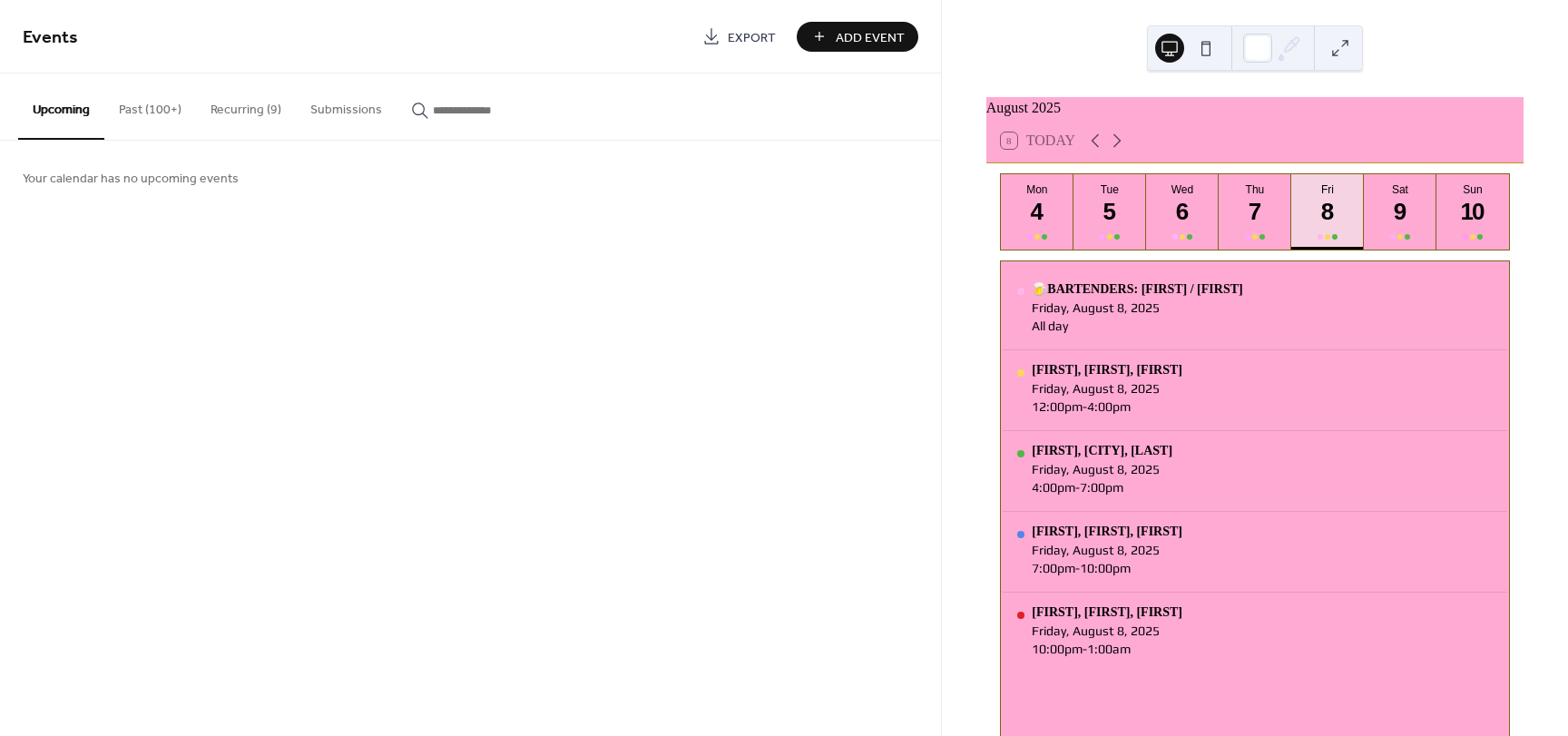scroll, scrollTop: 0, scrollLeft: 0, axis: both 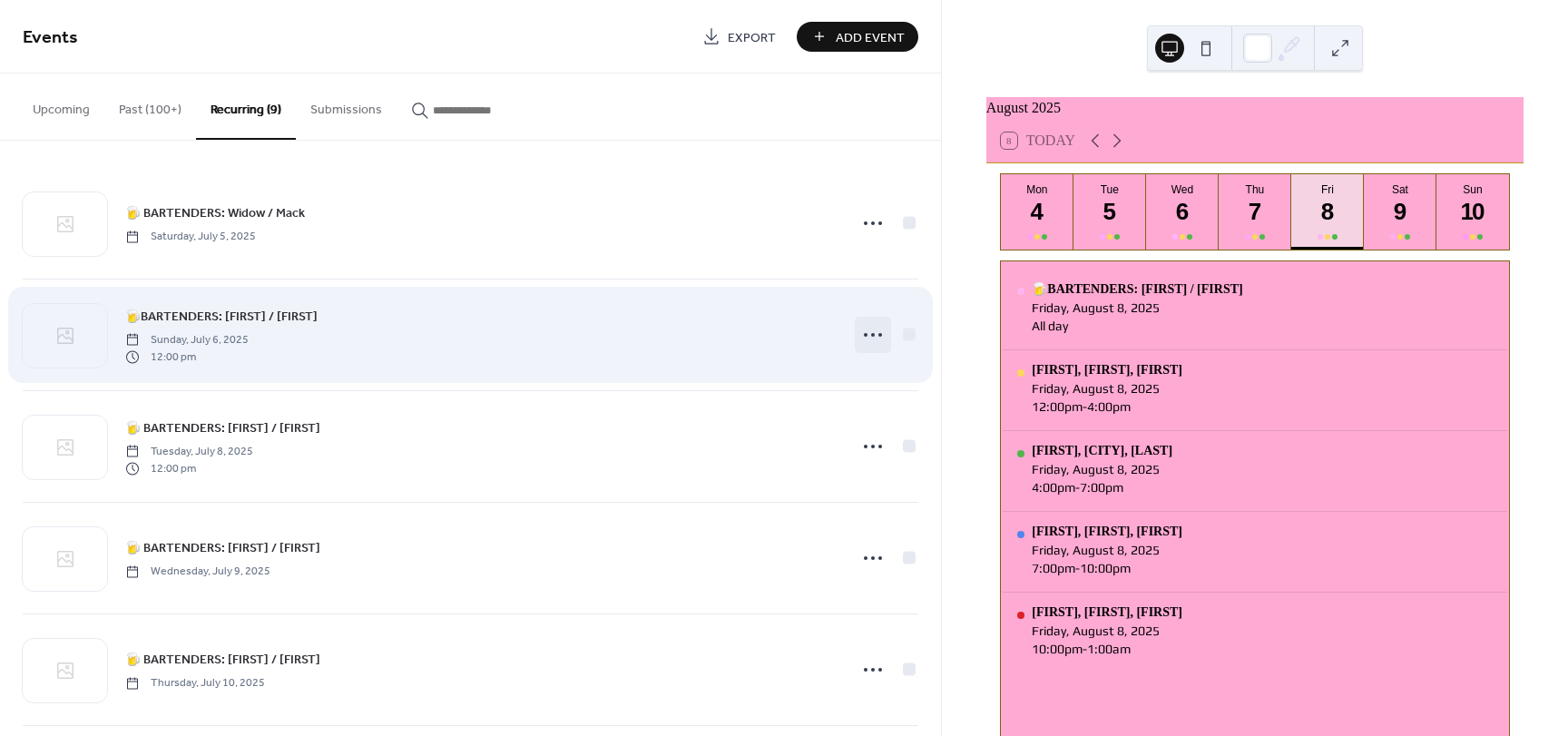 click at bounding box center [873, 335] 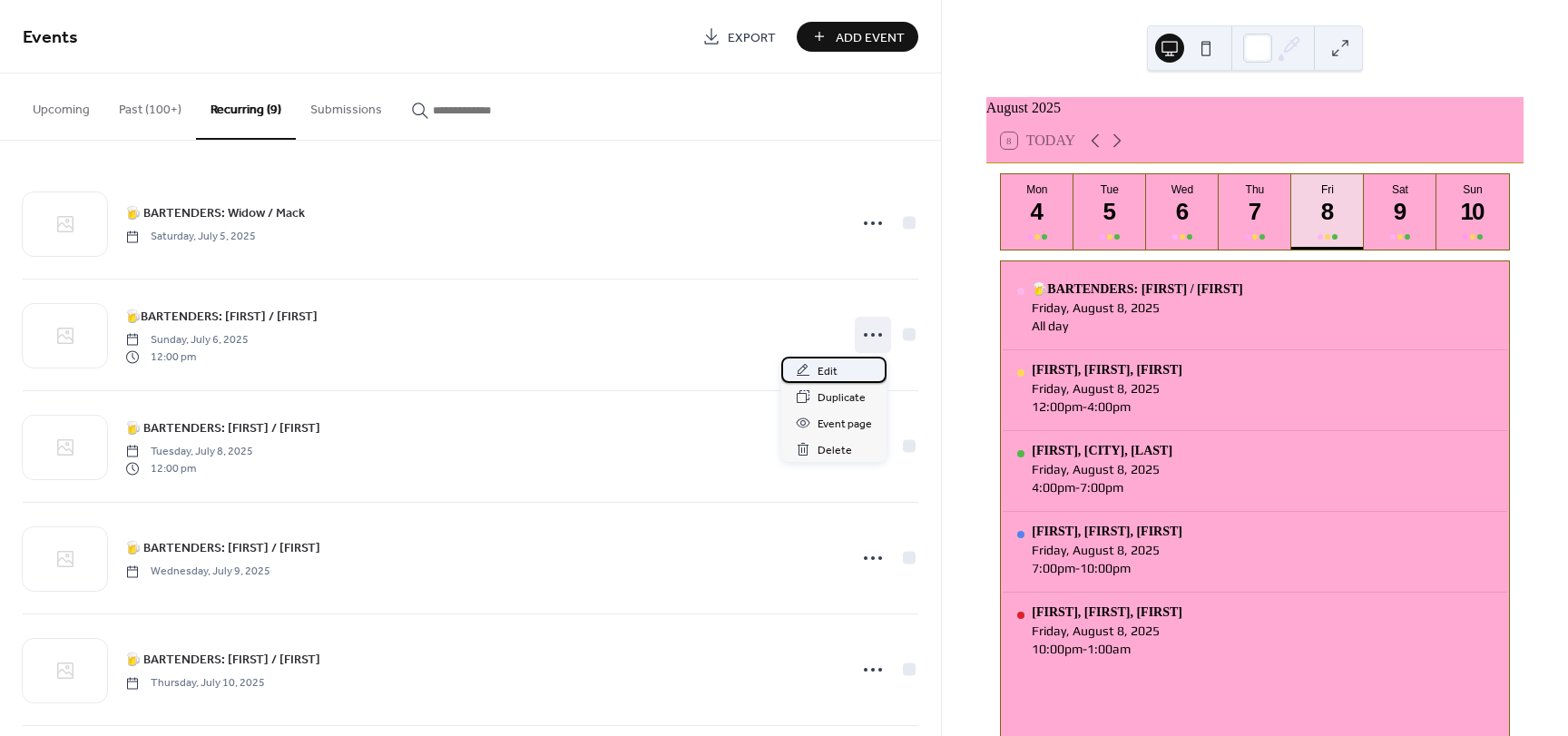 click on "Edit" at bounding box center [828, 371] 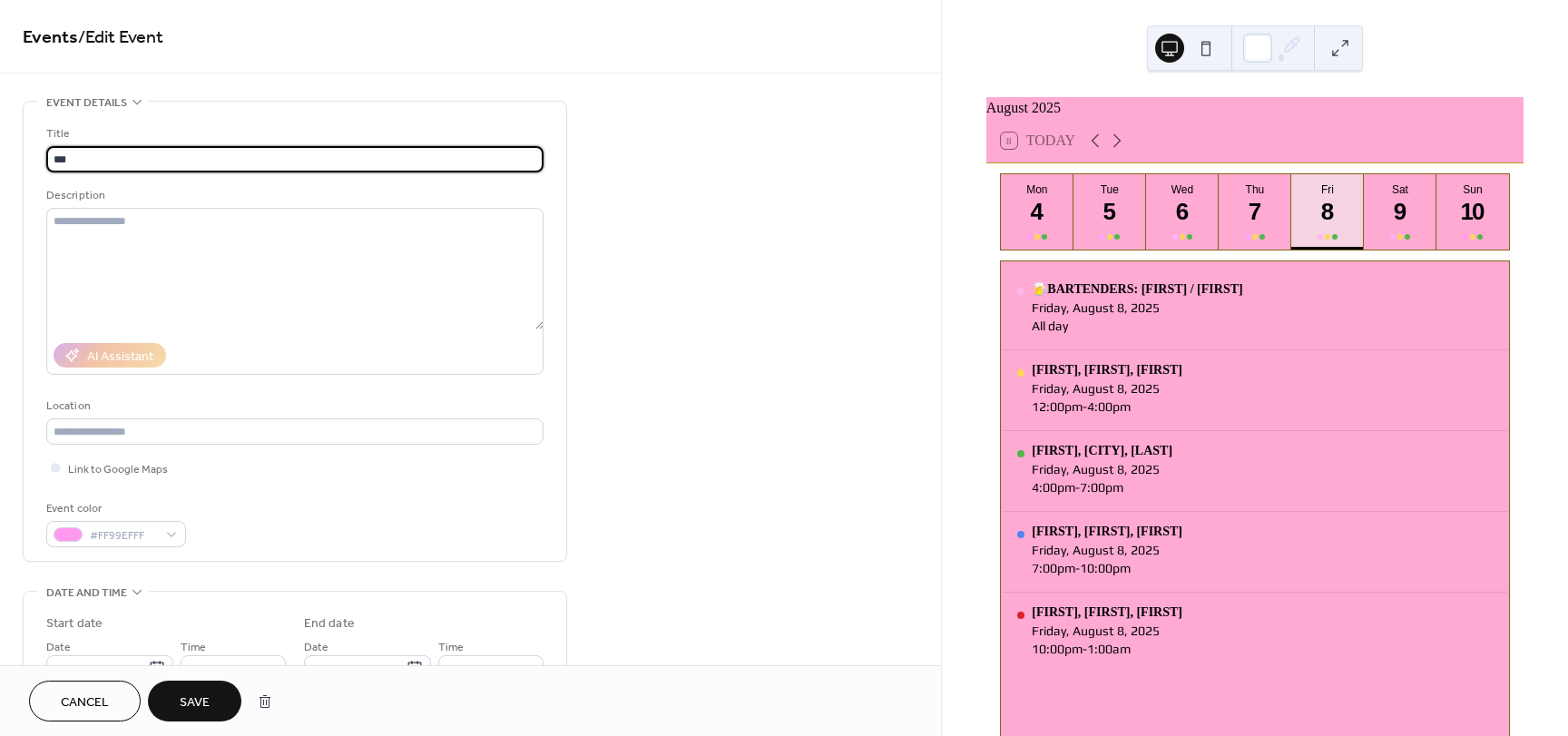 type on "**" 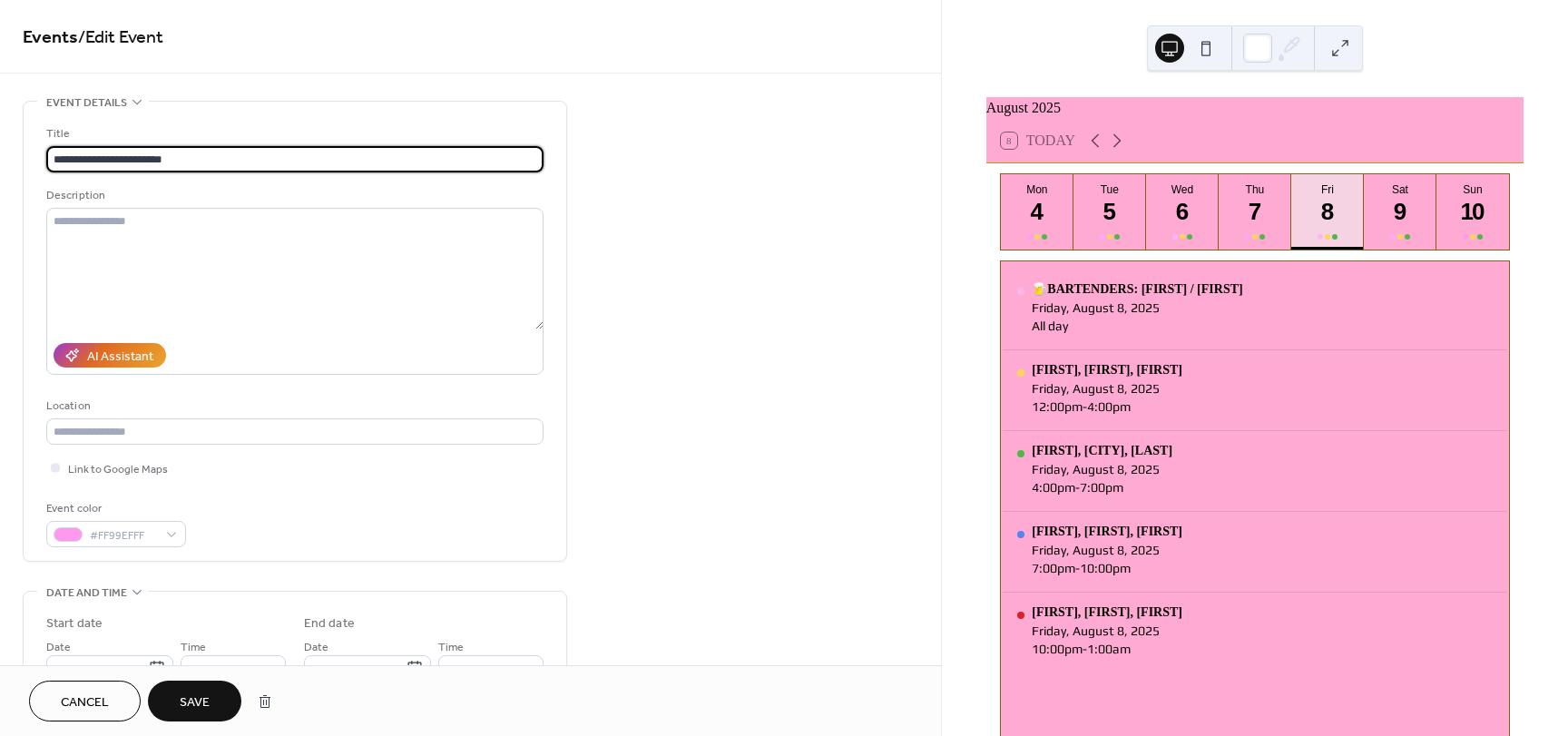 type on "**********" 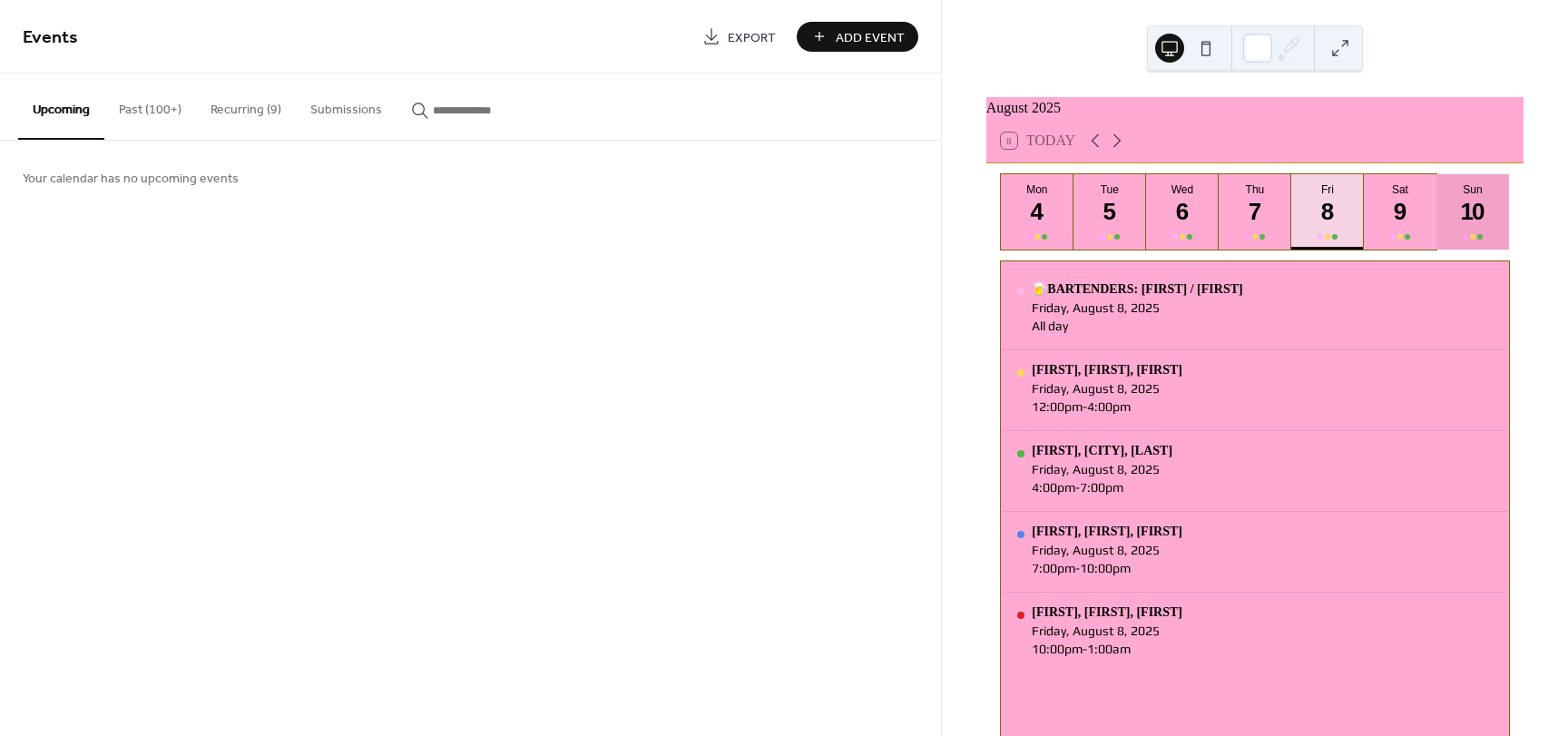 click on "10" at bounding box center (1472, 211) 